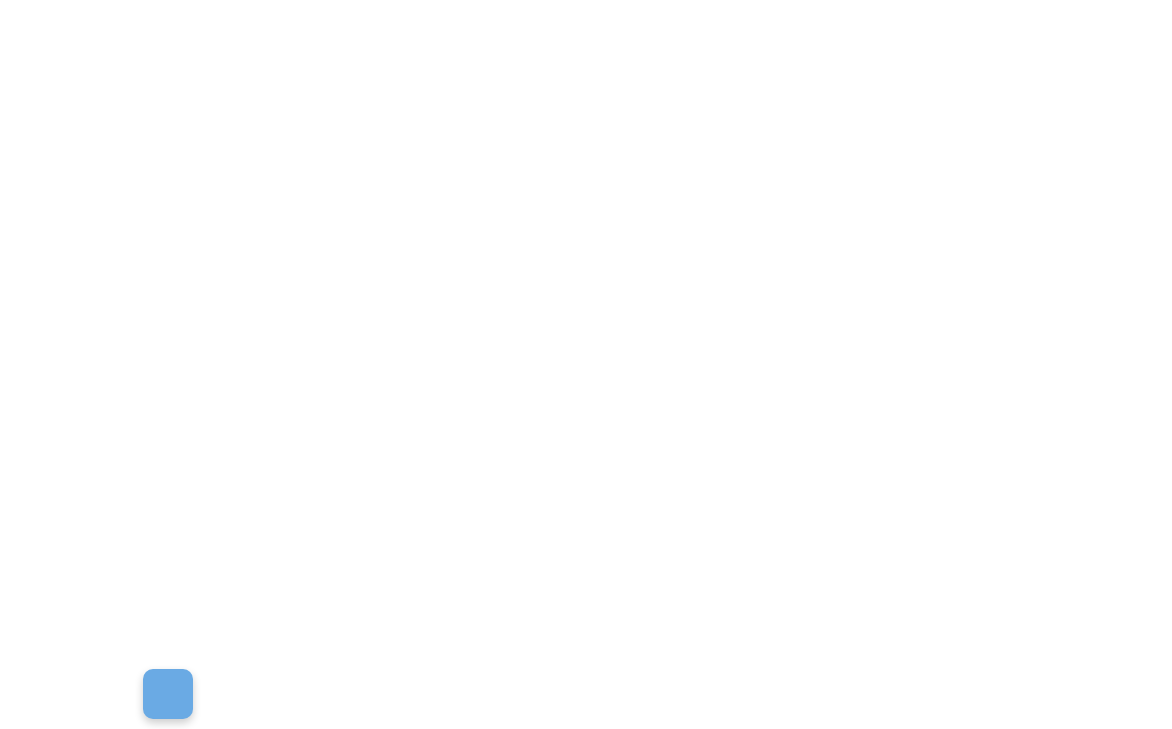 scroll, scrollTop: 0, scrollLeft: 0, axis: both 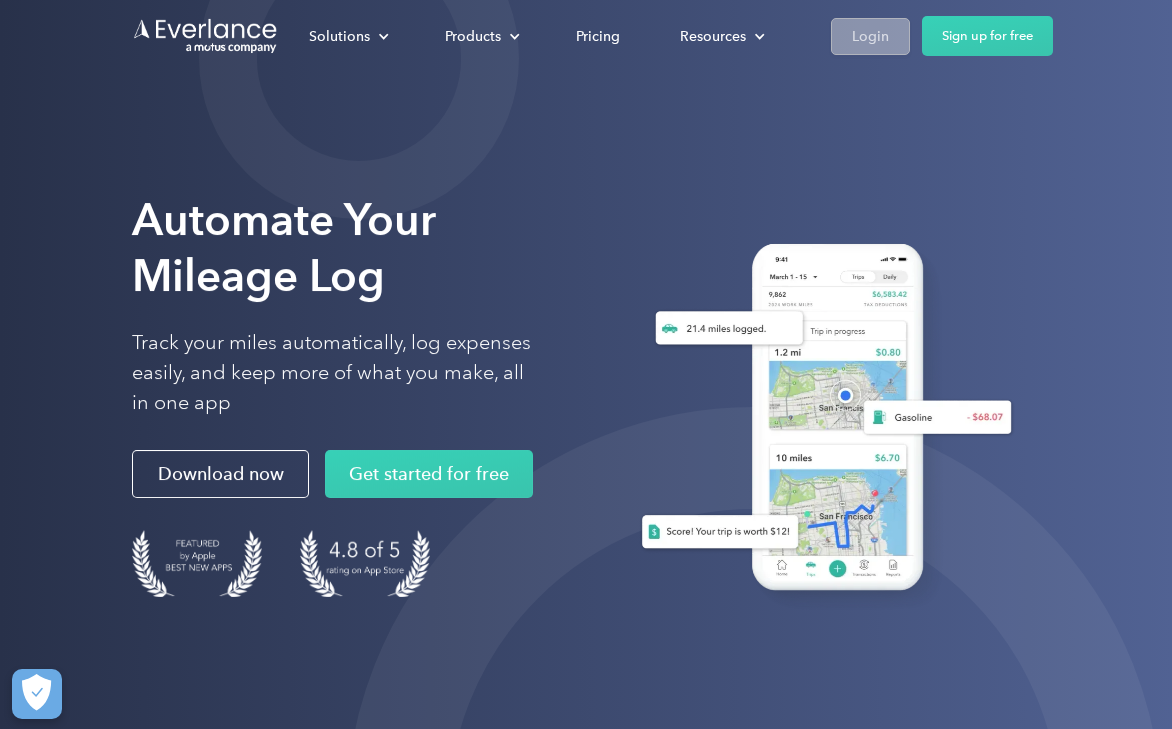 click on "Solutions For companies Easy vehicle reimbursements For self-employed Maximize tax deductions For partners Reward your contractors For Companies For Self-Employed For Partners Products Mileage tracking Automatic mileage logs FAVR program Fixed & Variable Rate reimbursement design & management Driver checkup License, insurance and MVR verification Expense tracking Automatic transaction logs CPM program Cents Per Mile reimbursement management Everlance Payments Hands-free mileage payments Deduction finder Tax deduction review Accountable plan Monthly allowance management HR Integrations Automate population management Pricing Resources About us Learn about Motus Resource hub Business mileage hub IRS mileage rate Help center Tax calculator Jobs Contact us Login Sign up for free" at bounding box center (659, 36) 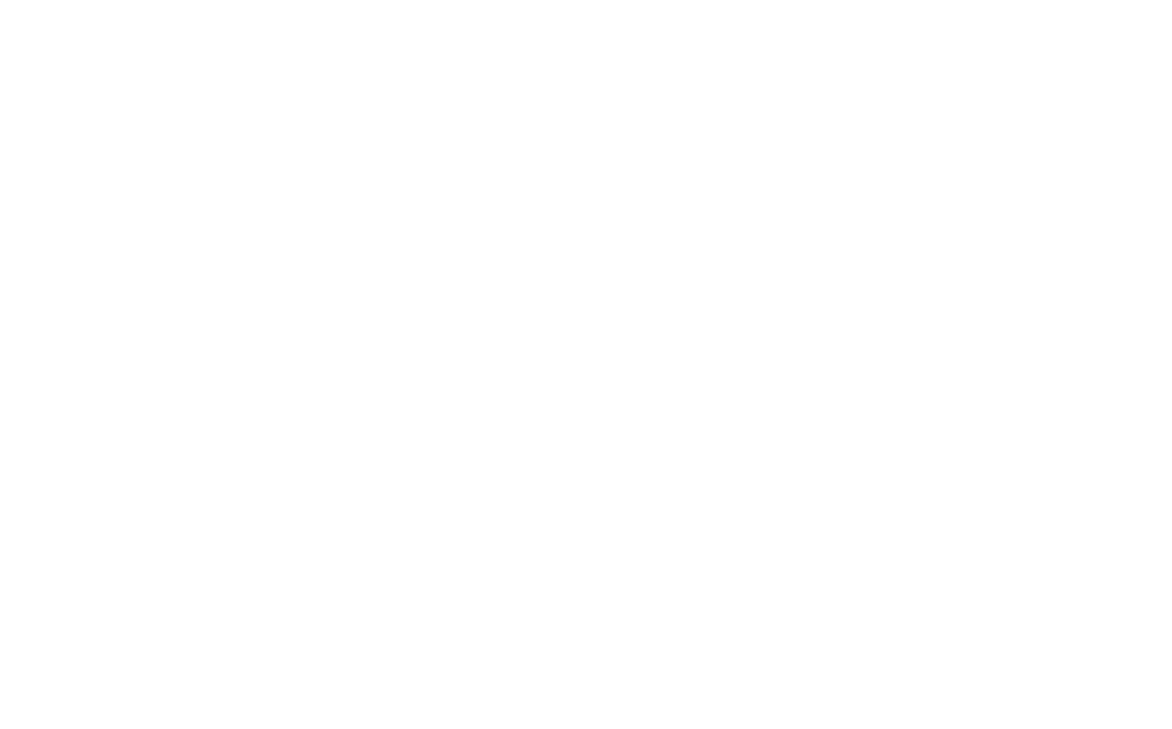 scroll, scrollTop: 0, scrollLeft: 0, axis: both 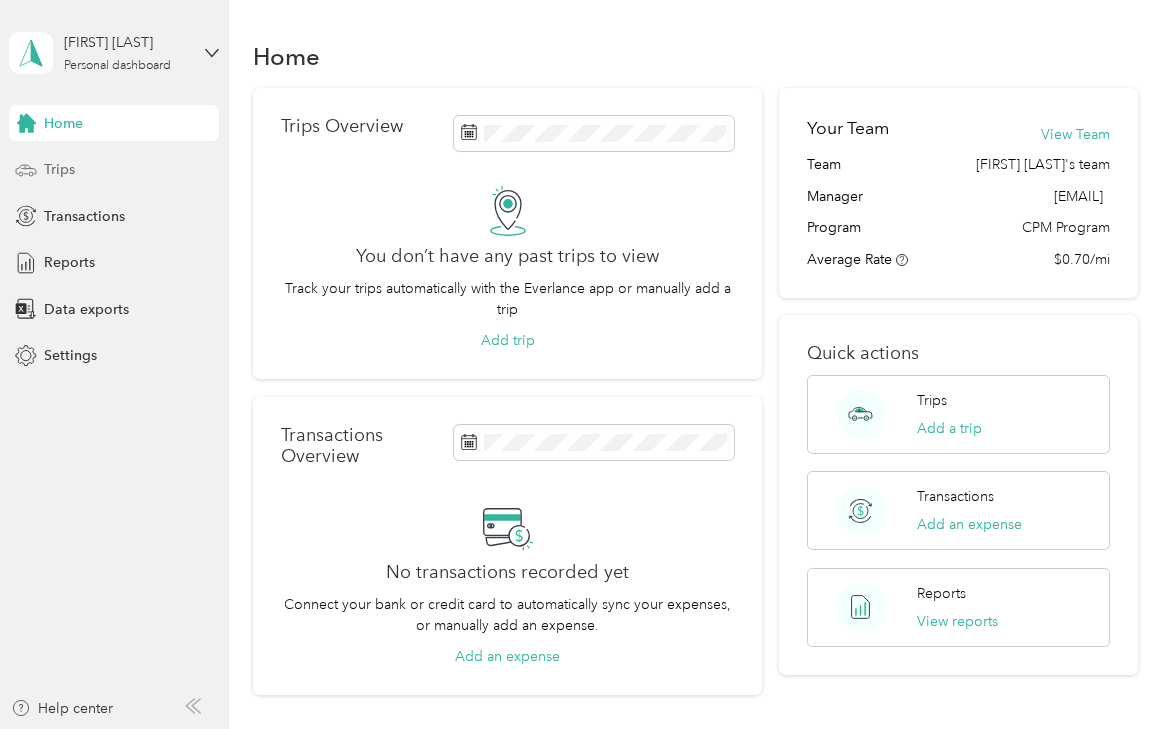 click on "Trips" at bounding box center (114, 170) 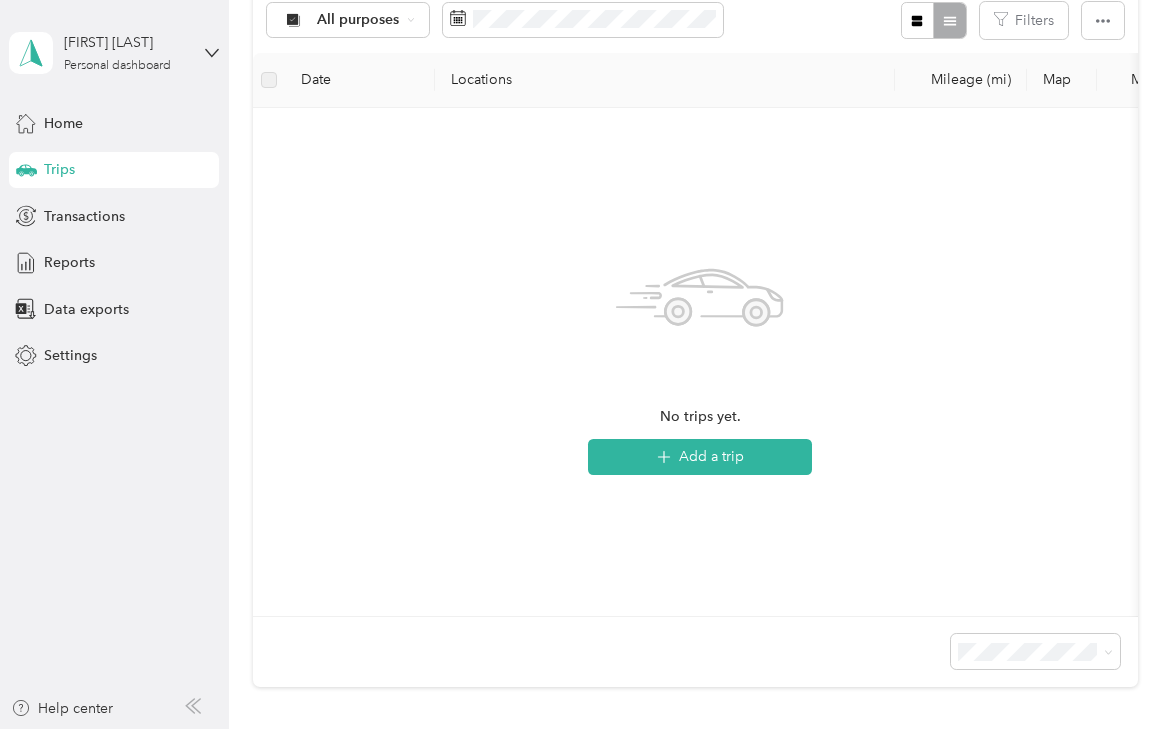 scroll, scrollTop: 0, scrollLeft: 0, axis: both 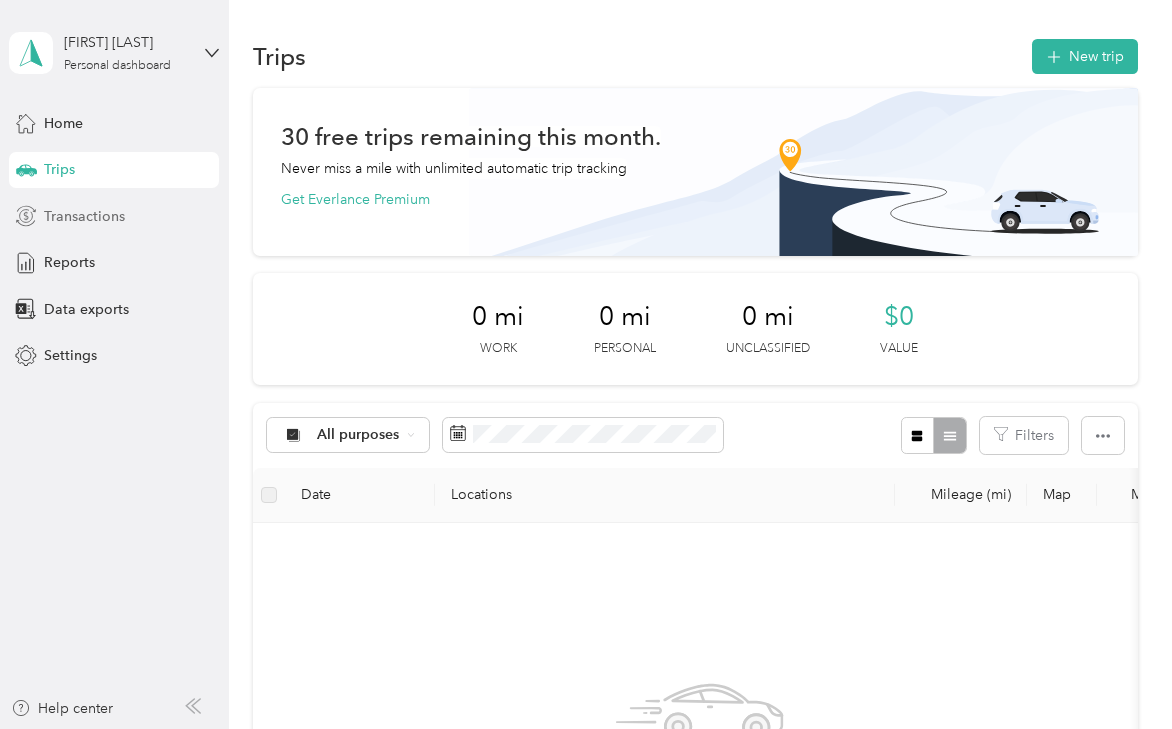 click on "Transactions" at bounding box center [84, 216] 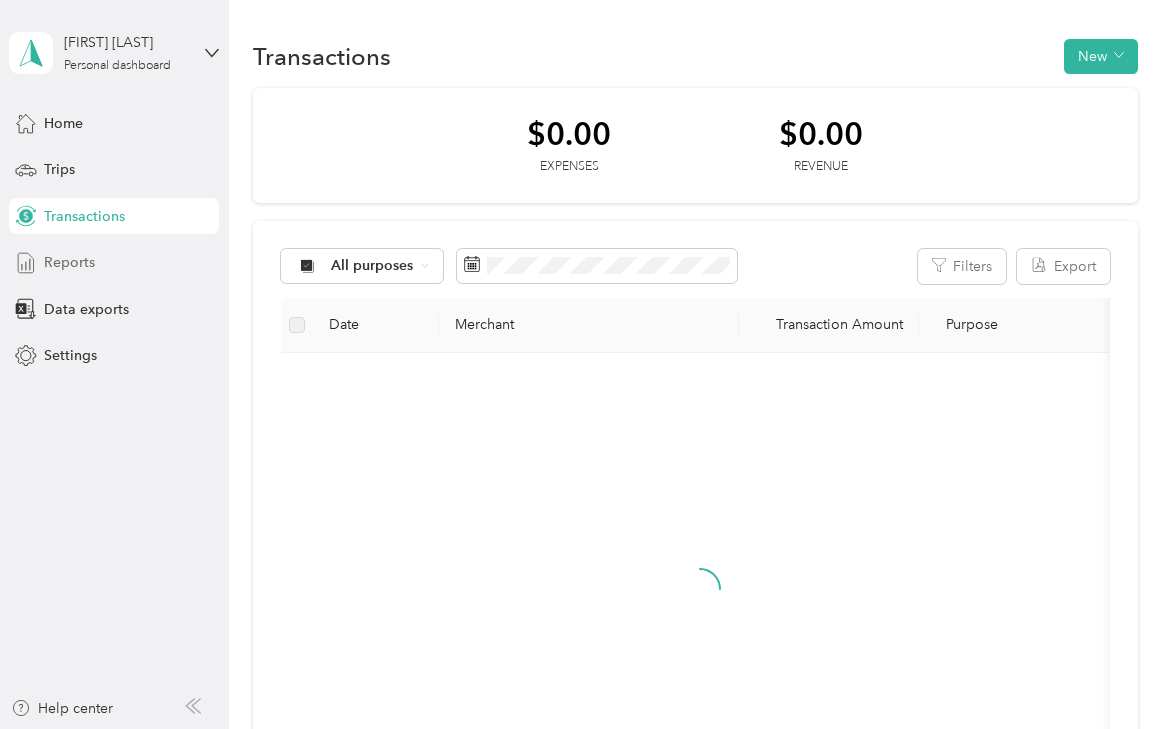 click on "Reports" at bounding box center (114, 263) 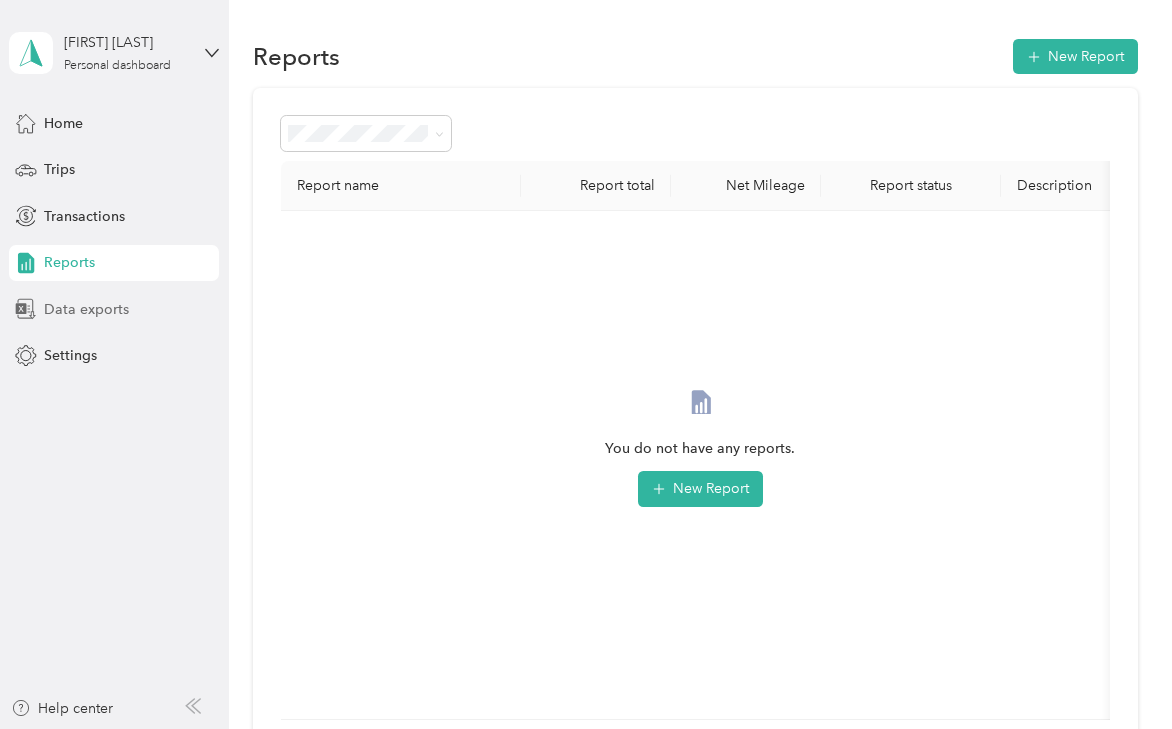 click on "Data exports" at bounding box center (86, 309) 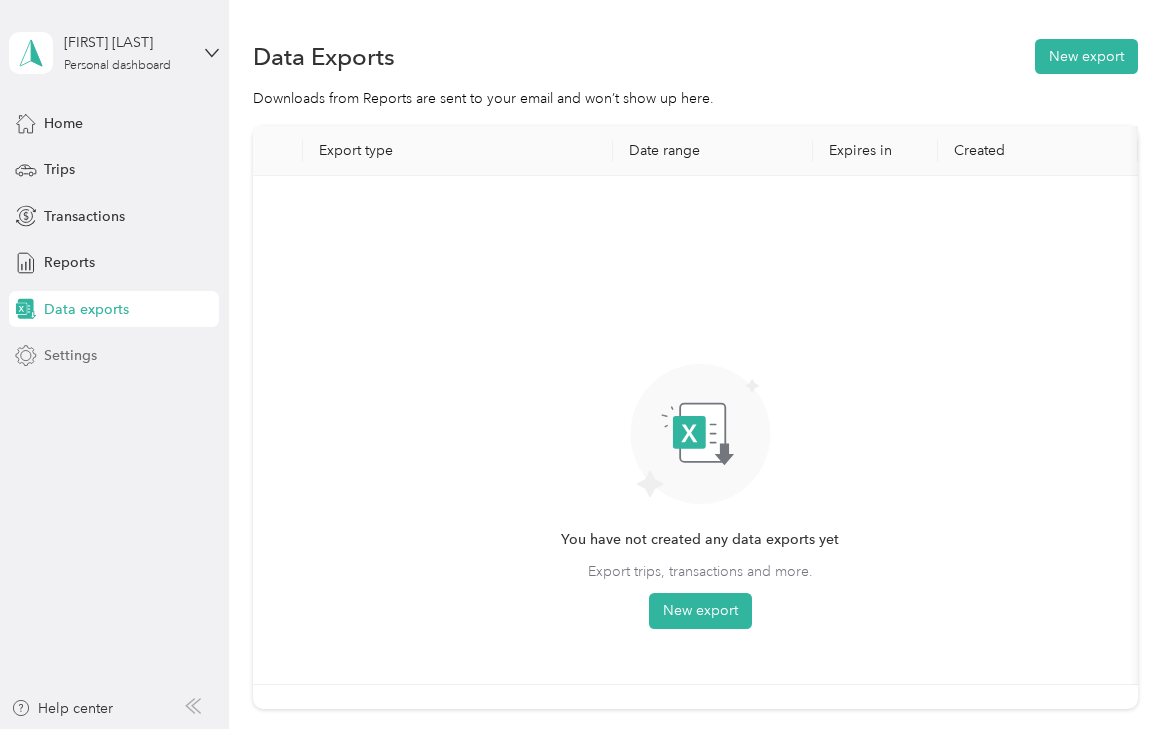 click on "Settings" at bounding box center [114, 356] 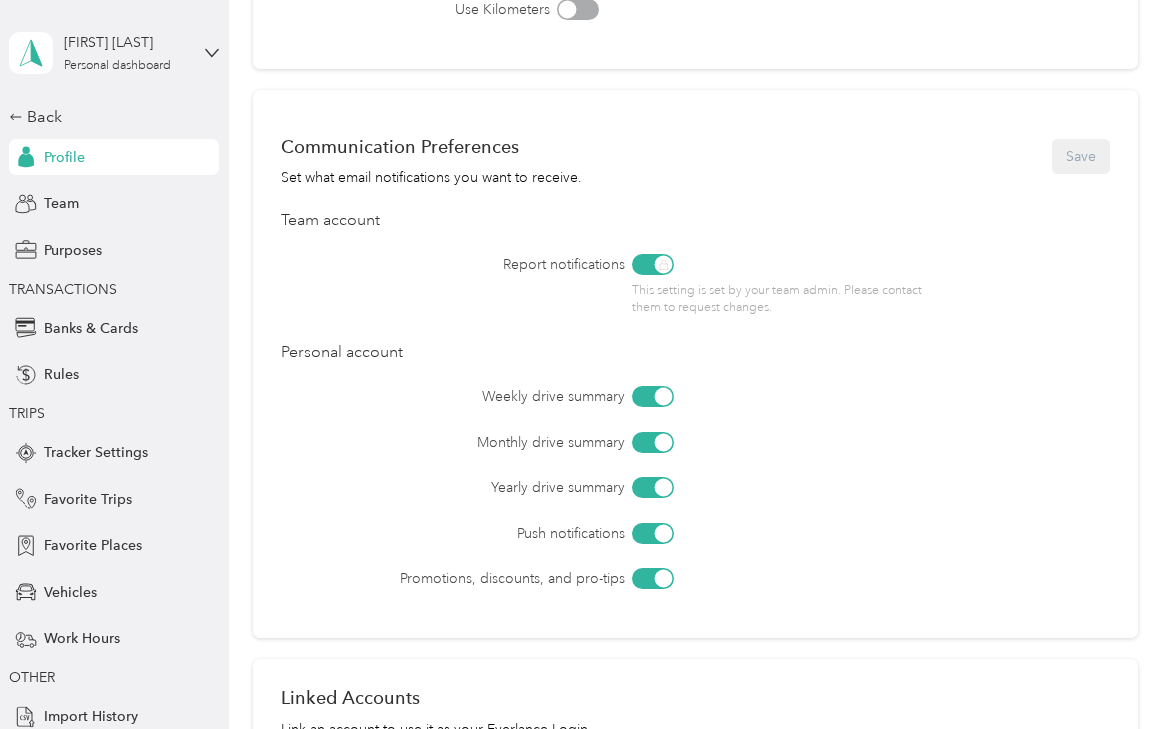 scroll, scrollTop: 452, scrollLeft: 0, axis: vertical 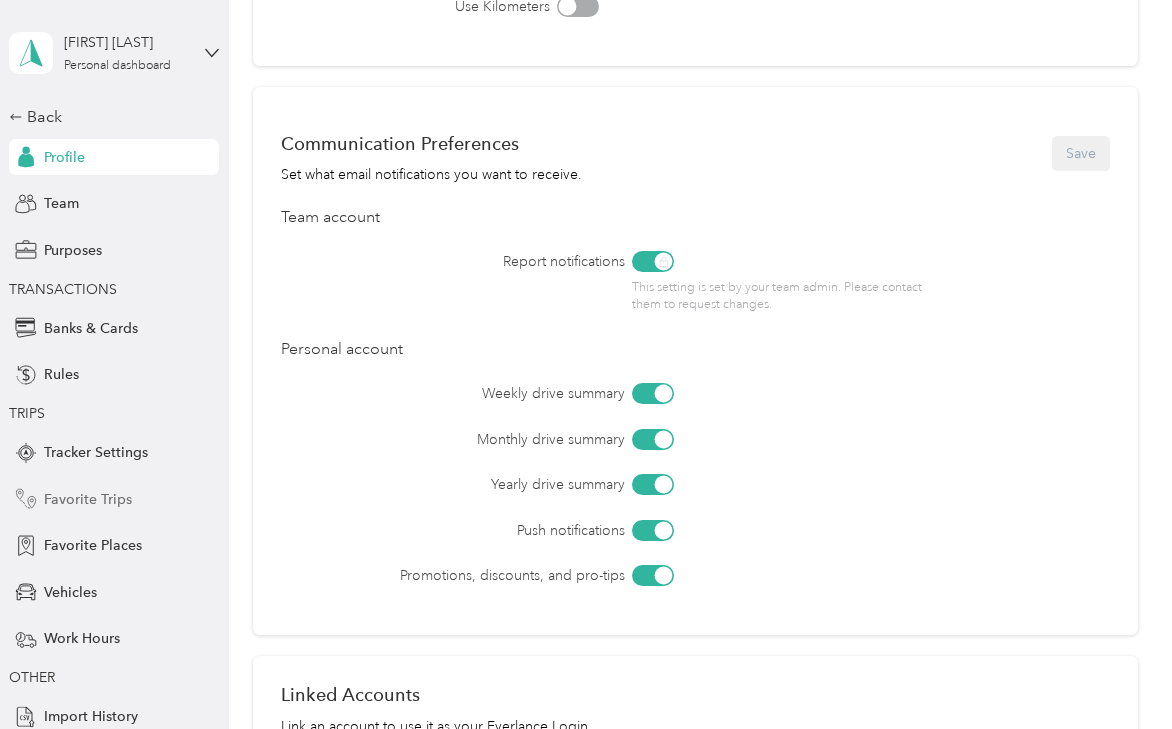 click on "Favorite Trips" at bounding box center [114, 499] 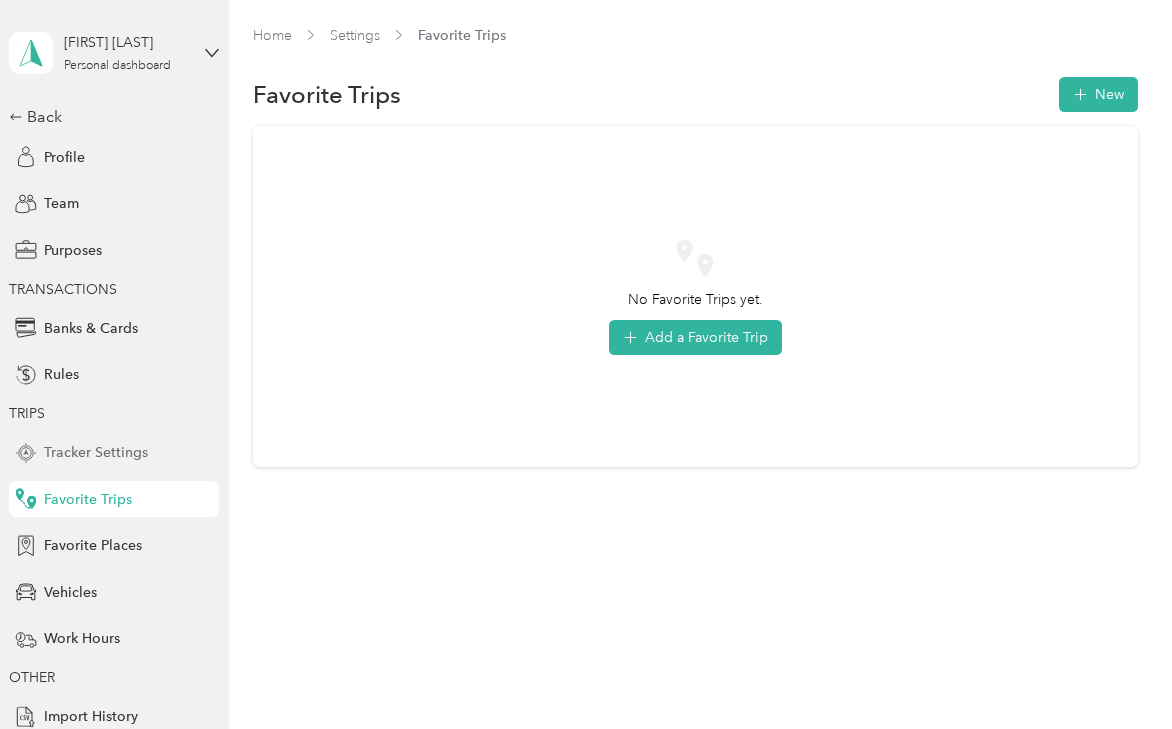 scroll, scrollTop: 0, scrollLeft: 0, axis: both 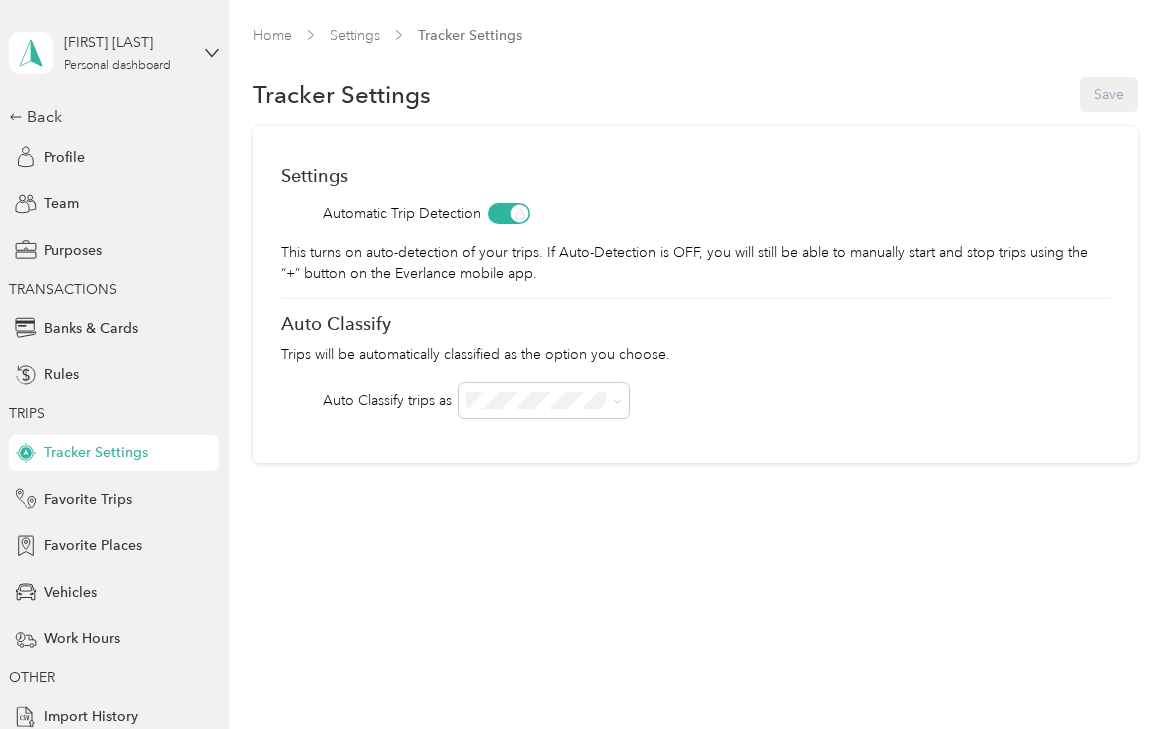 click on "Settings Automatic Trip Detection This turns on auto-detection of your trips. If Auto-Detection is OFF, you will still be able to manually start and stop trips using the “+” button on the Everlance mobile app. Auto Classify Trips will be automatically classified as the option you choose. Auto Classify trips as" at bounding box center [695, 294] 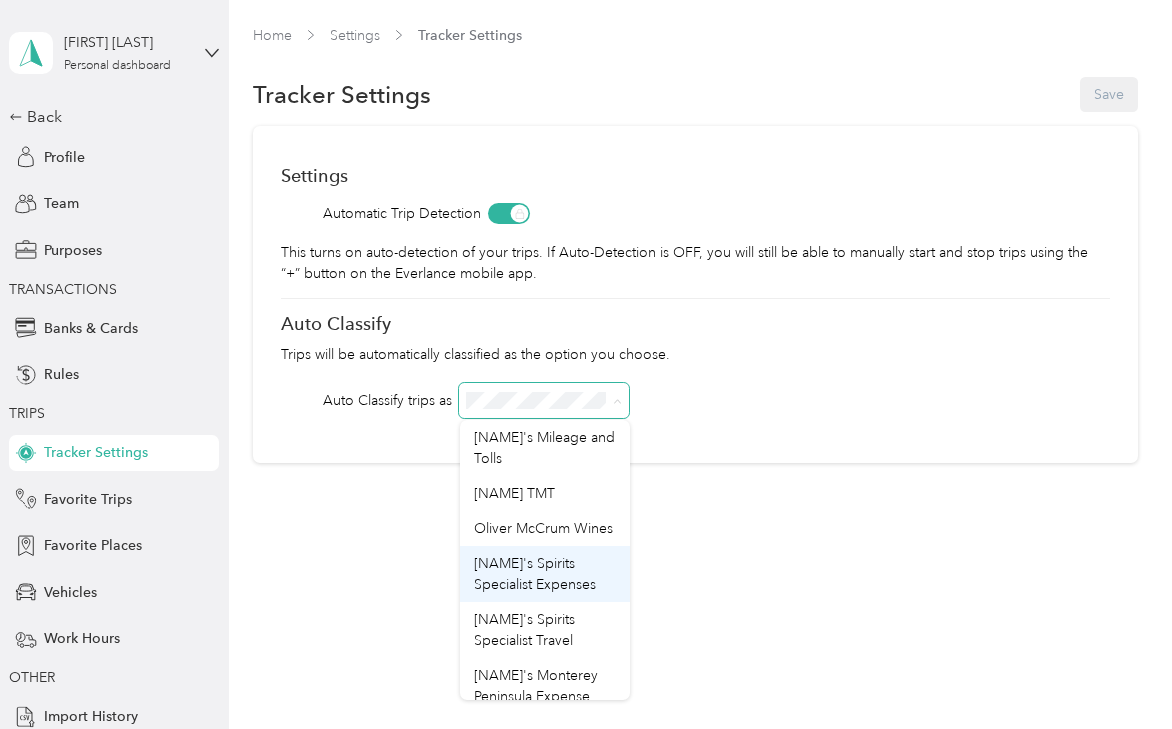 scroll, scrollTop: 231, scrollLeft: 0, axis: vertical 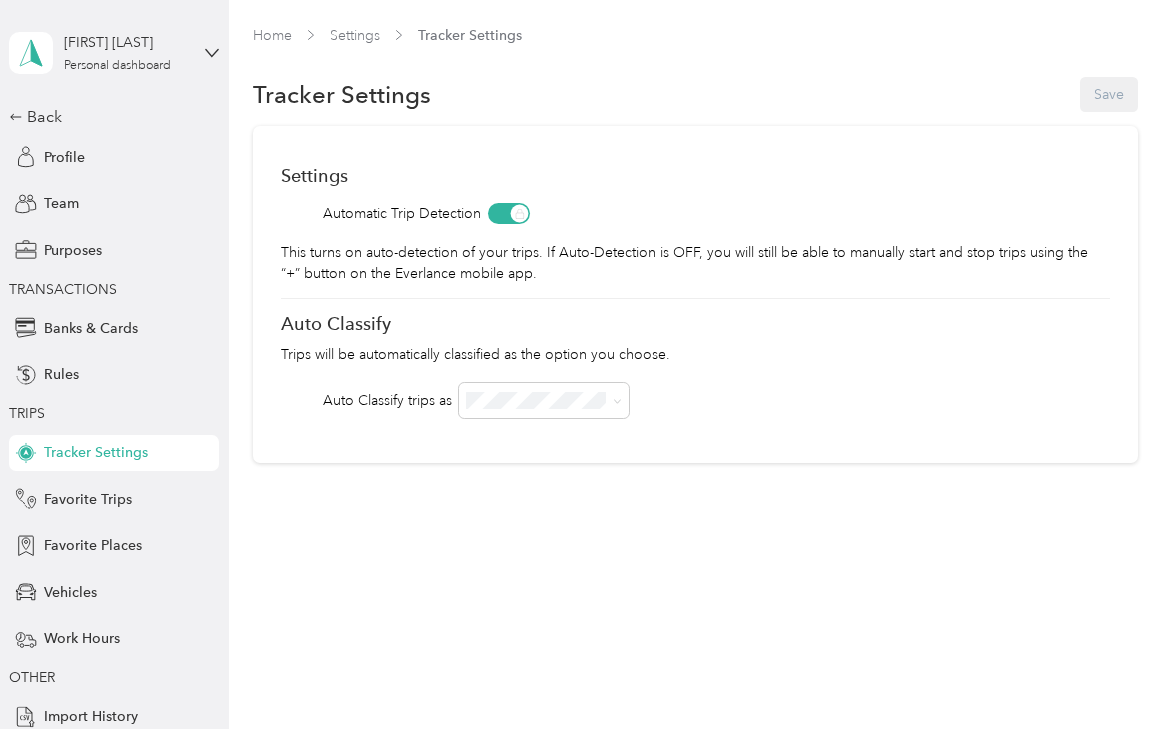 click on "Home Settings Tracker Settings Tracker Settings Save Settings Automatic Trip Detection This turns on auto-detection of your trips. If Auto-Detection is OFF, you will still be able to manually start and stop trips using the “+” button on the Everlance mobile app. Auto Classify Trips will be automatically classified as the option you choose. Auto Classify trips as" at bounding box center [695, 286] 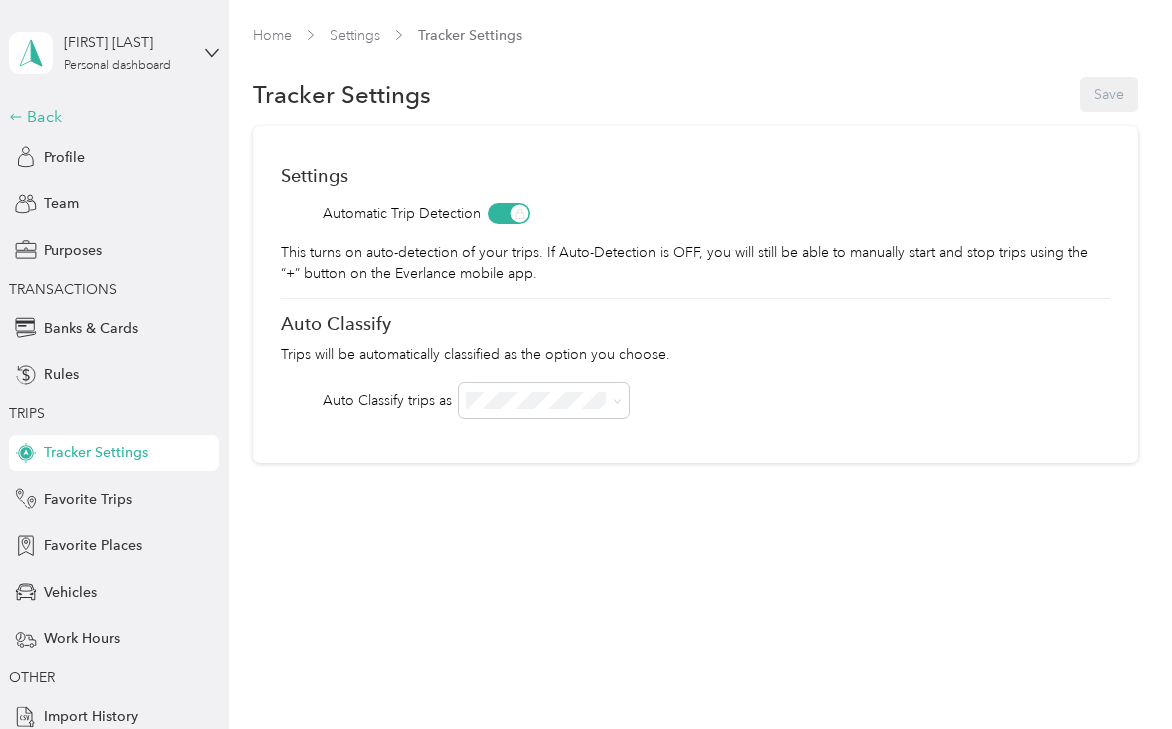 click on "Back" at bounding box center (109, 117) 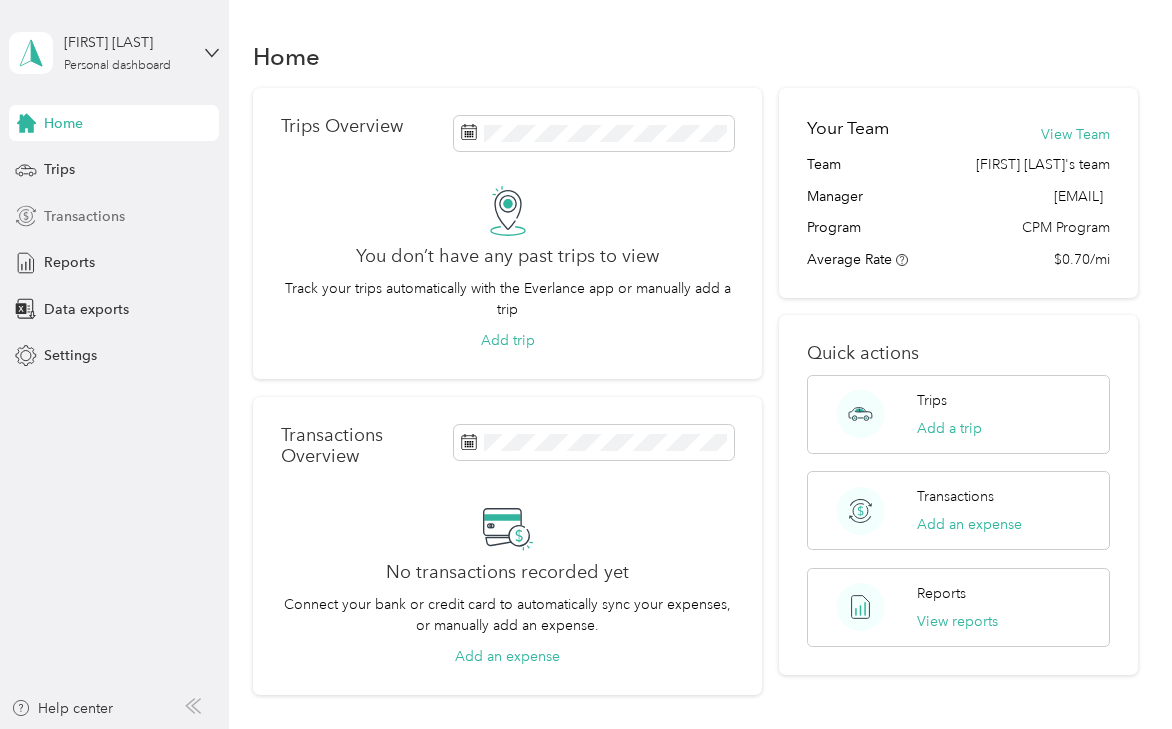 click on "Transactions" at bounding box center [84, 216] 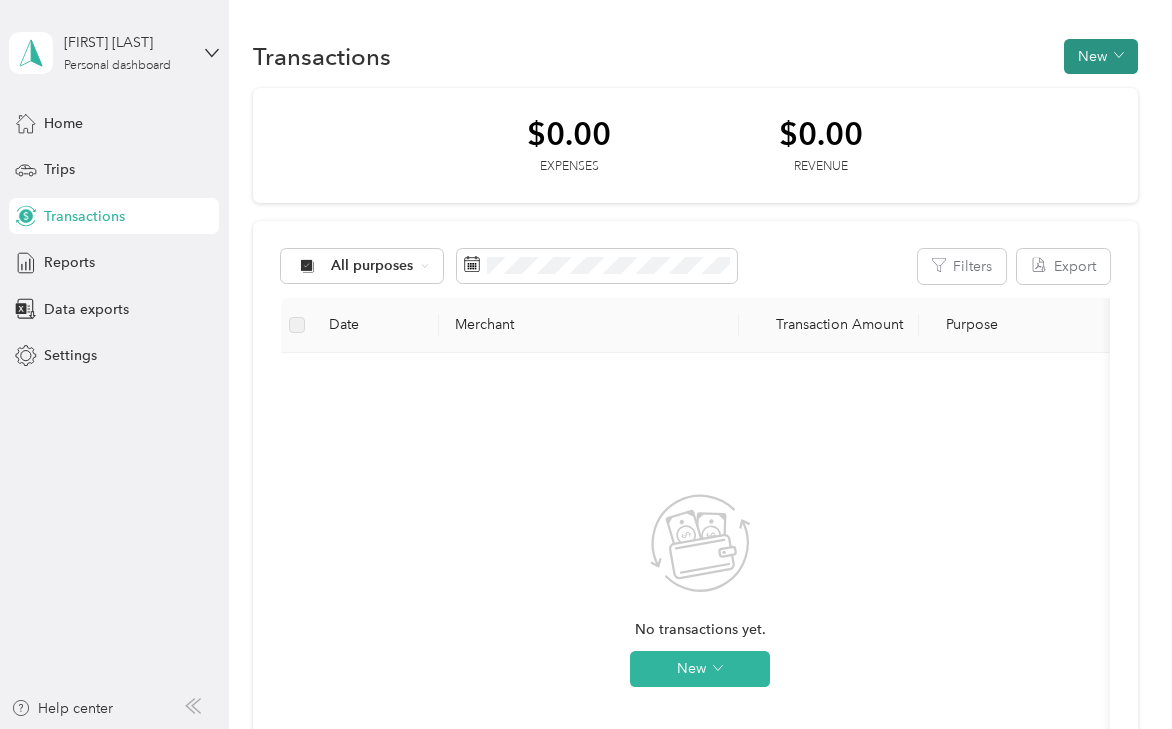 click on "New" at bounding box center [1101, 56] 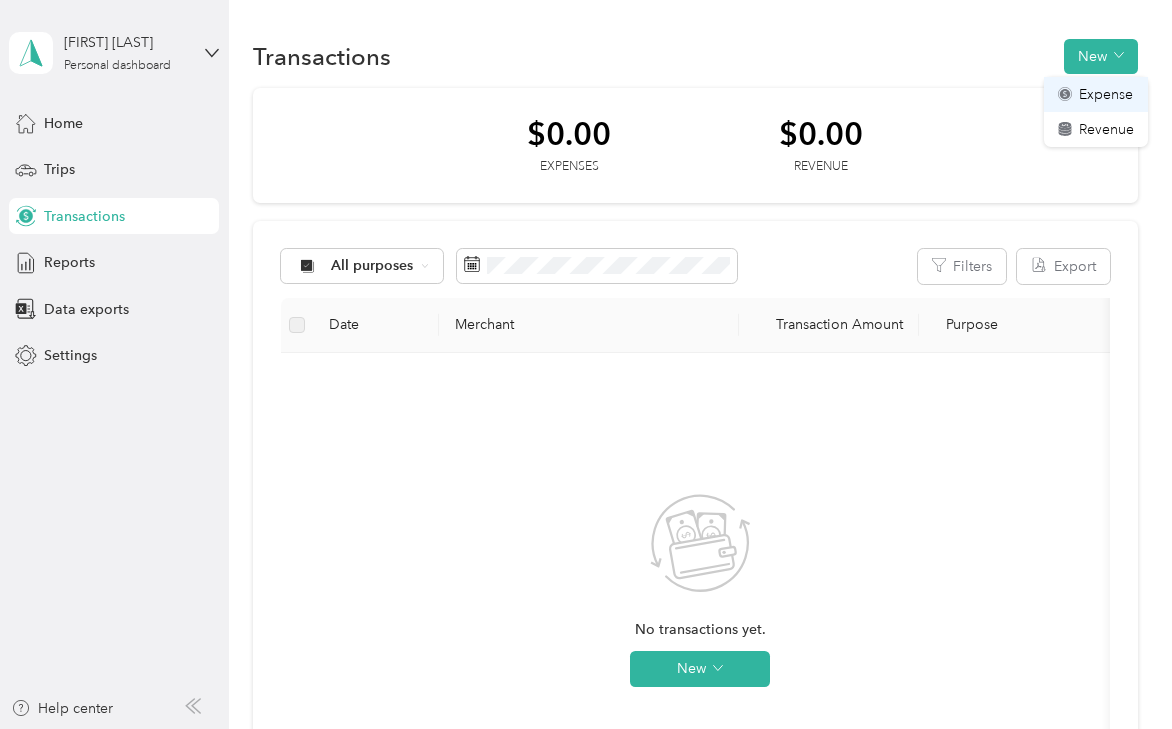 click on "Expense" at bounding box center [1106, 94] 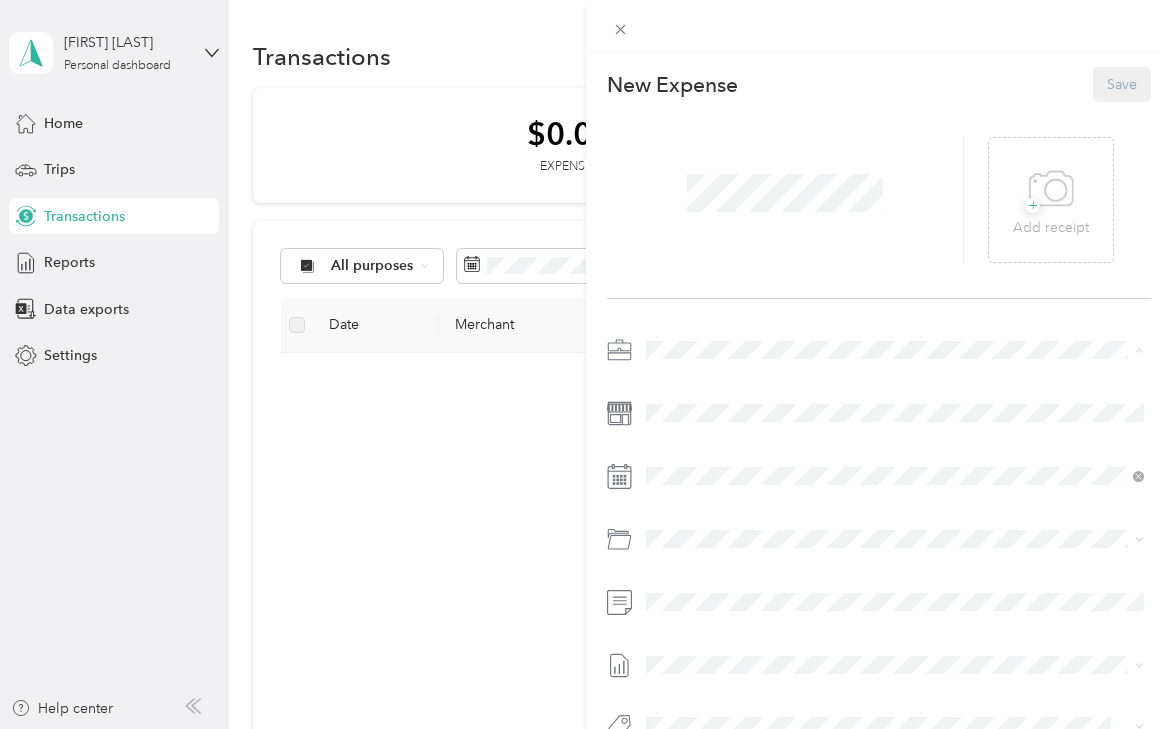 click on "Oliver McCrum Wines" at bounding box center [895, 455] 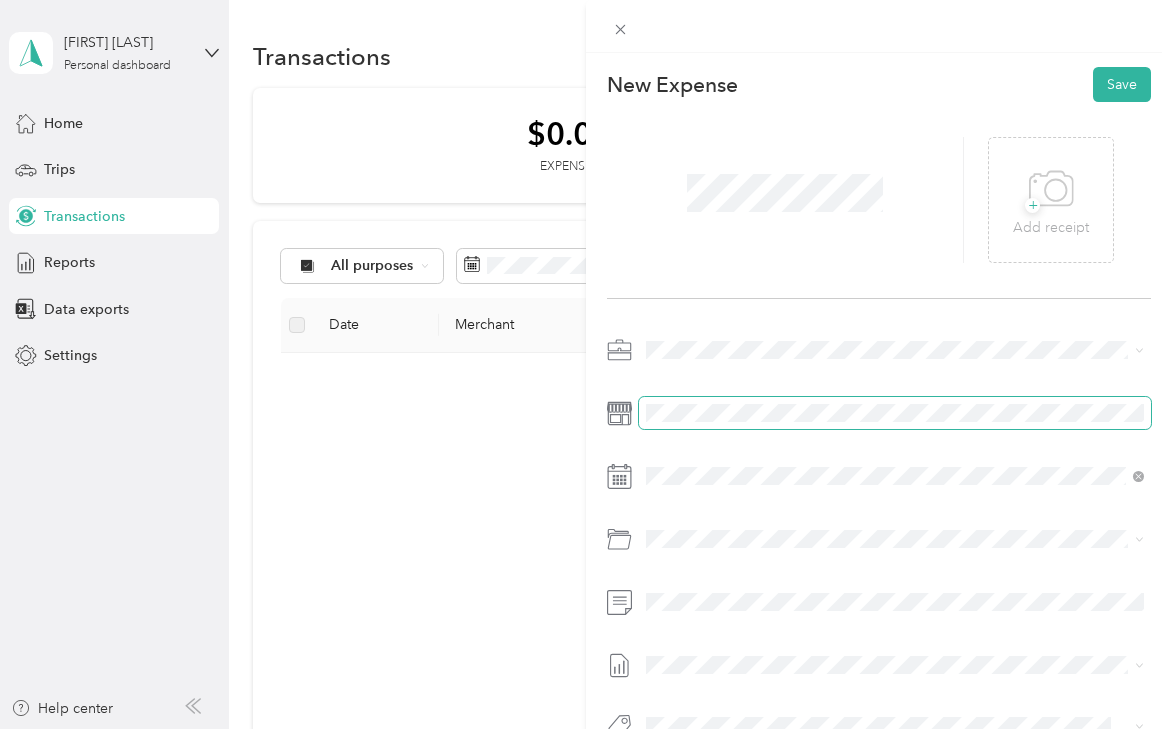 click at bounding box center (895, 413) 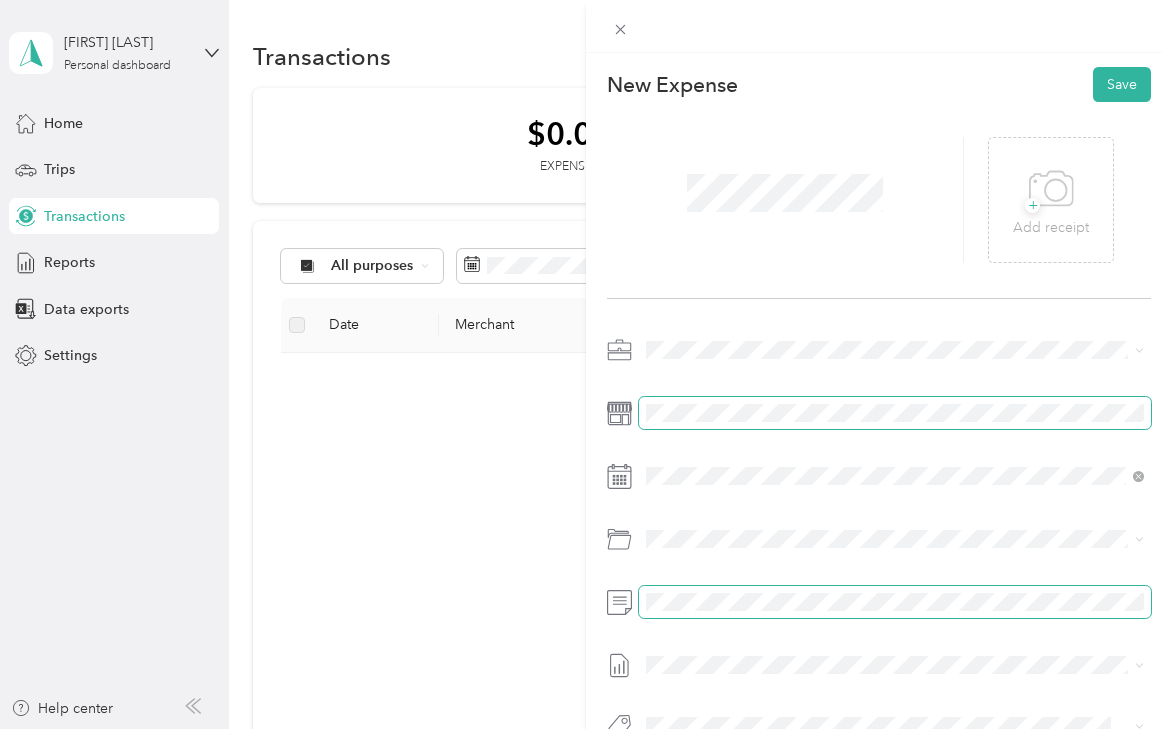 scroll, scrollTop: 42, scrollLeft: 0, axis: vertical 